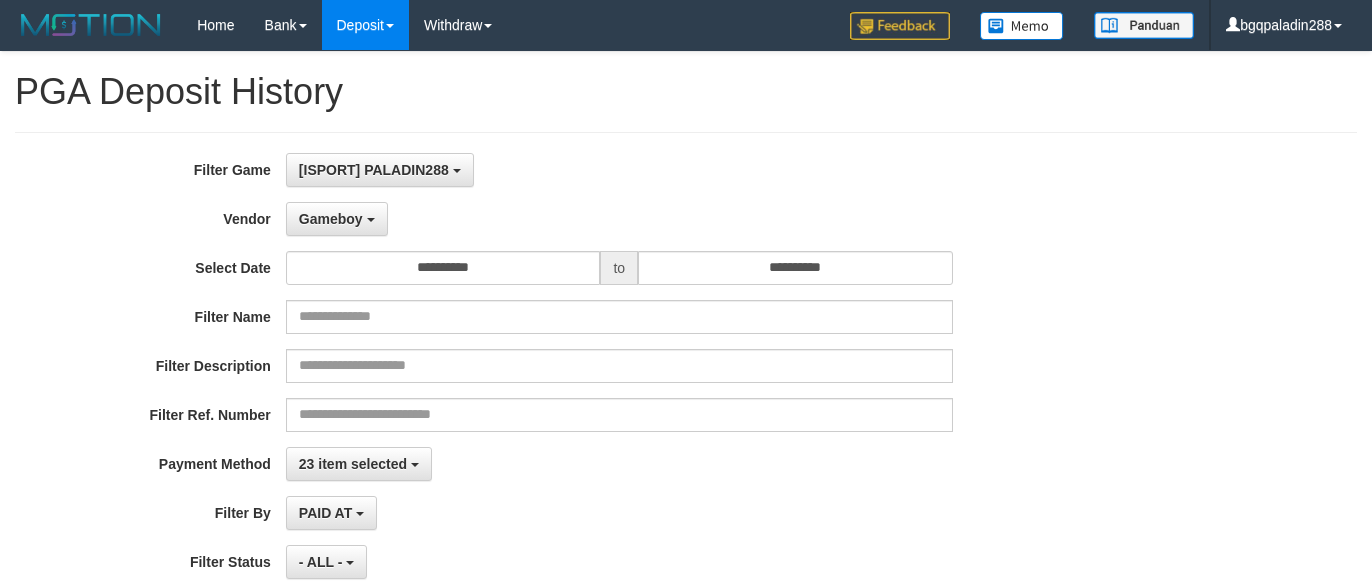 select on "**********" 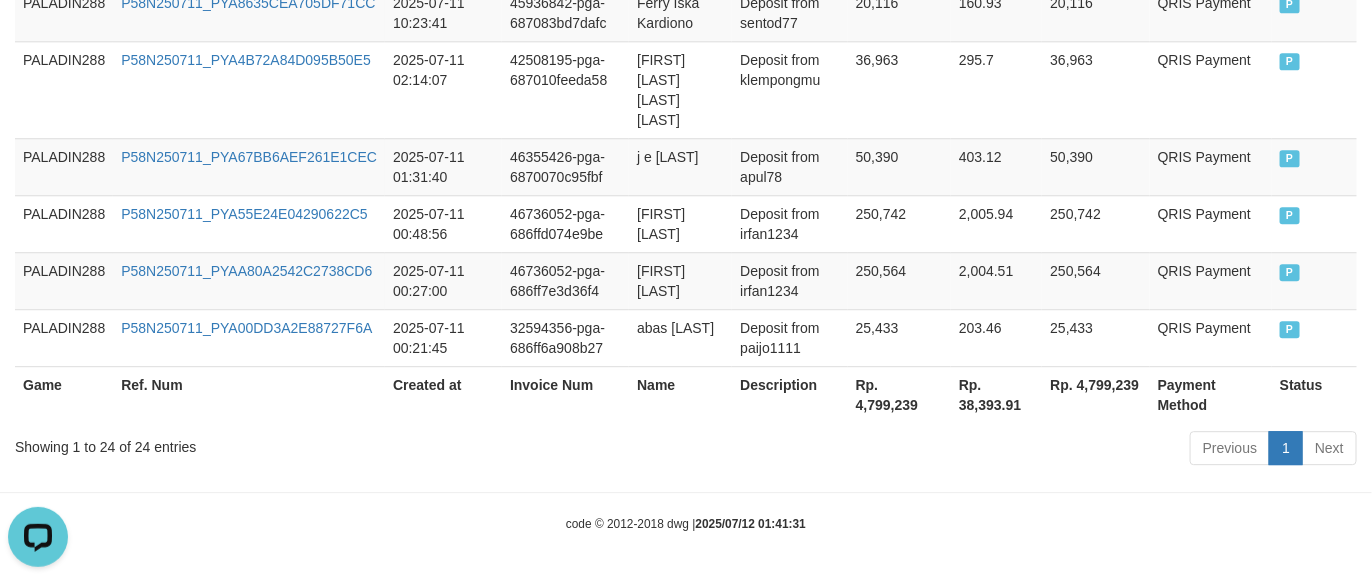 scroll, scrollTop: 0, scrollLeft: 0, axis: both 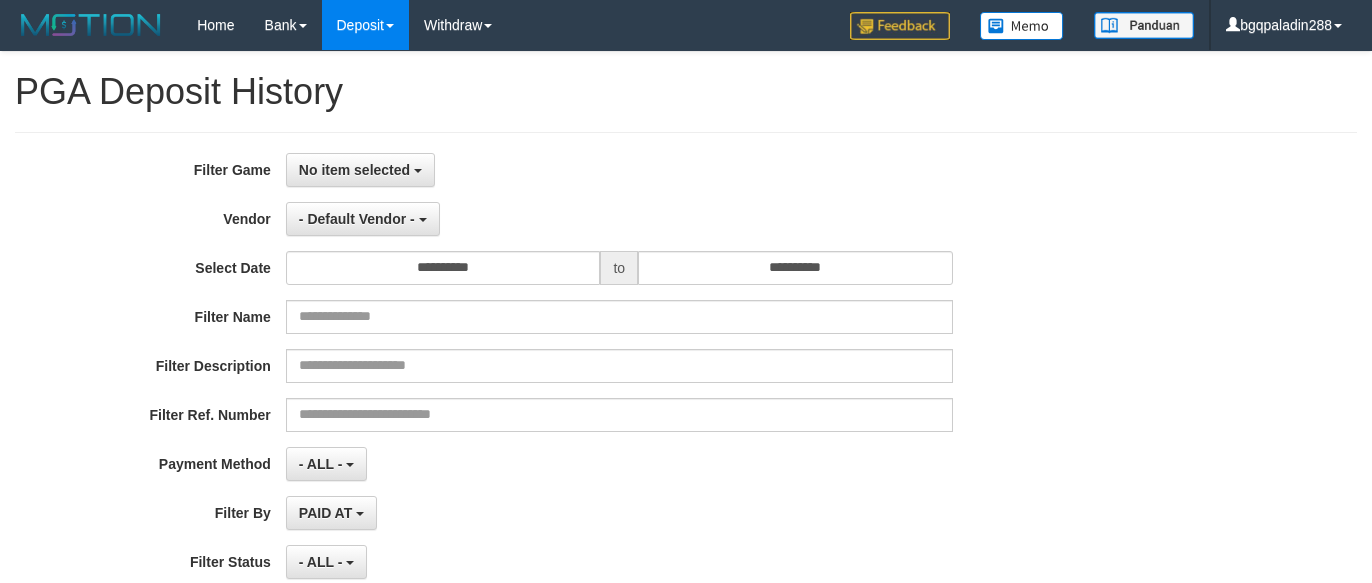 select 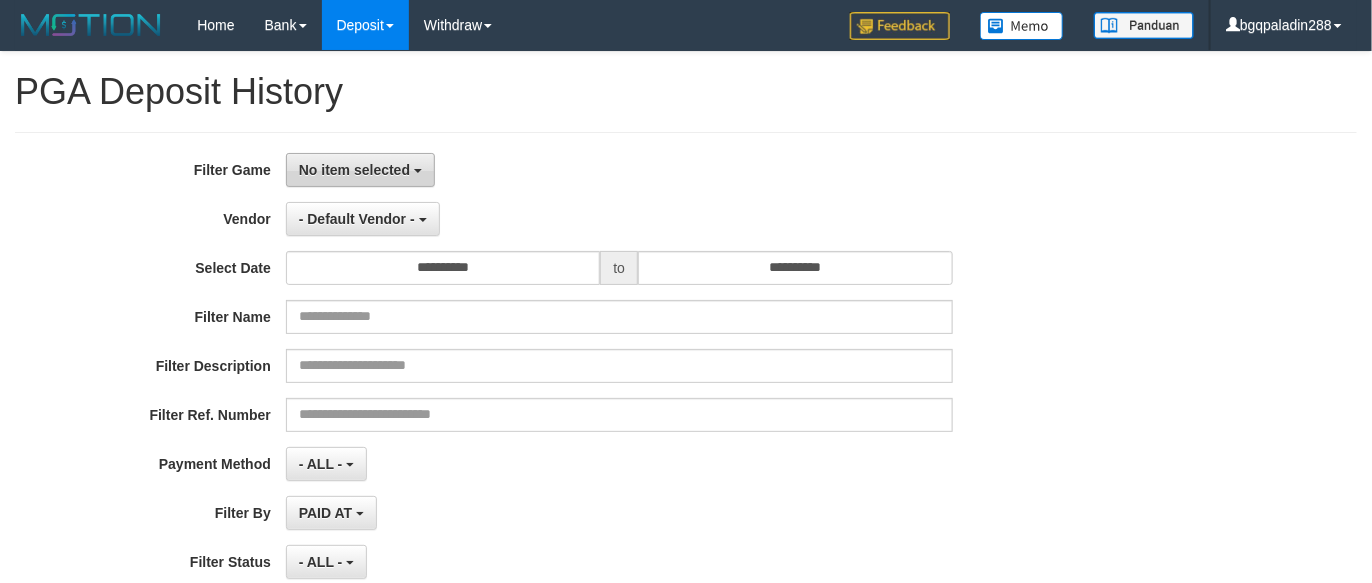 click on "No item selected" at bounding box center (360, 170) 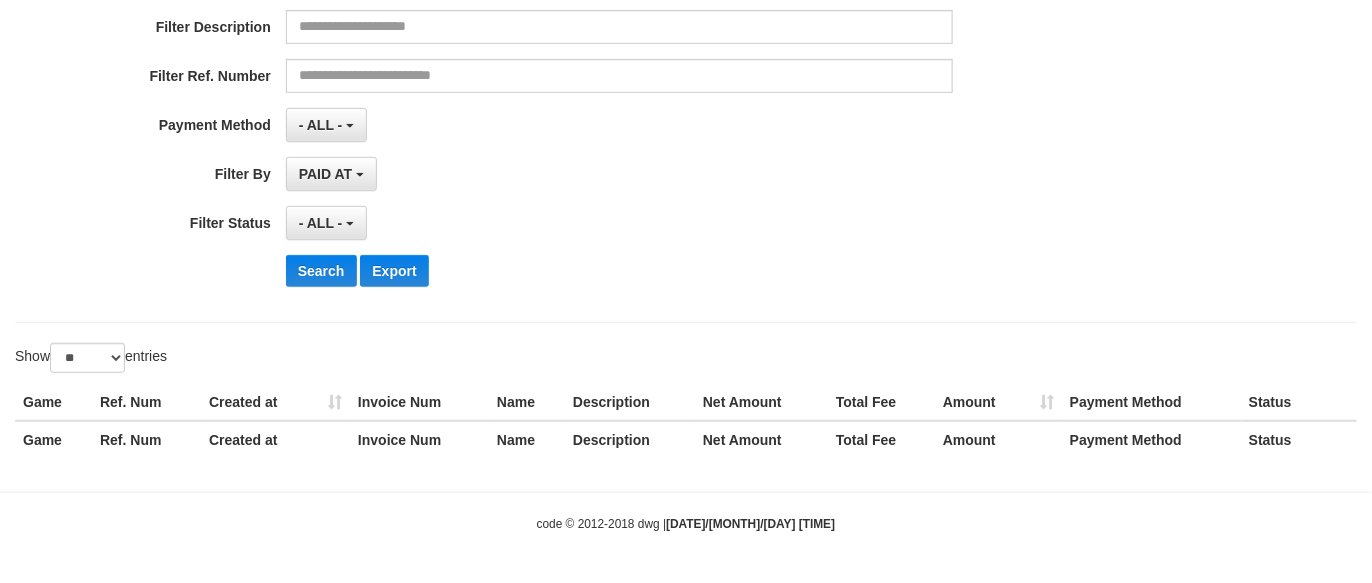 scroll, scrollTop: 216, scrollLeft: 0, axis: vertical 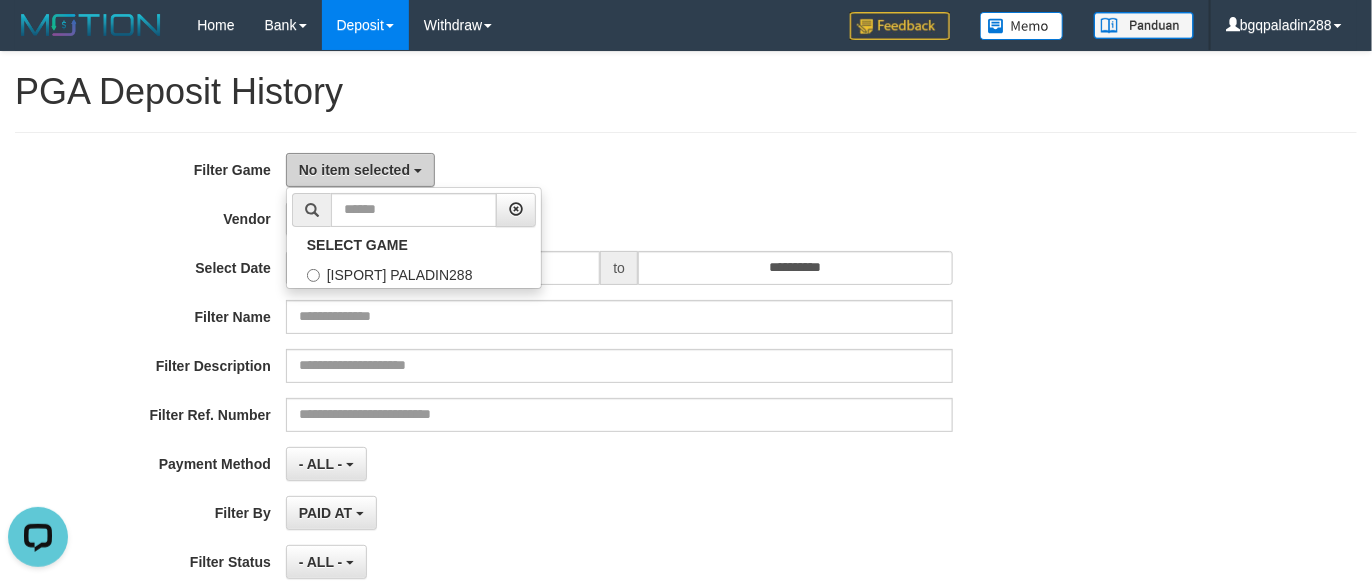 click on "No item selected" at bounding box center [354, 170] 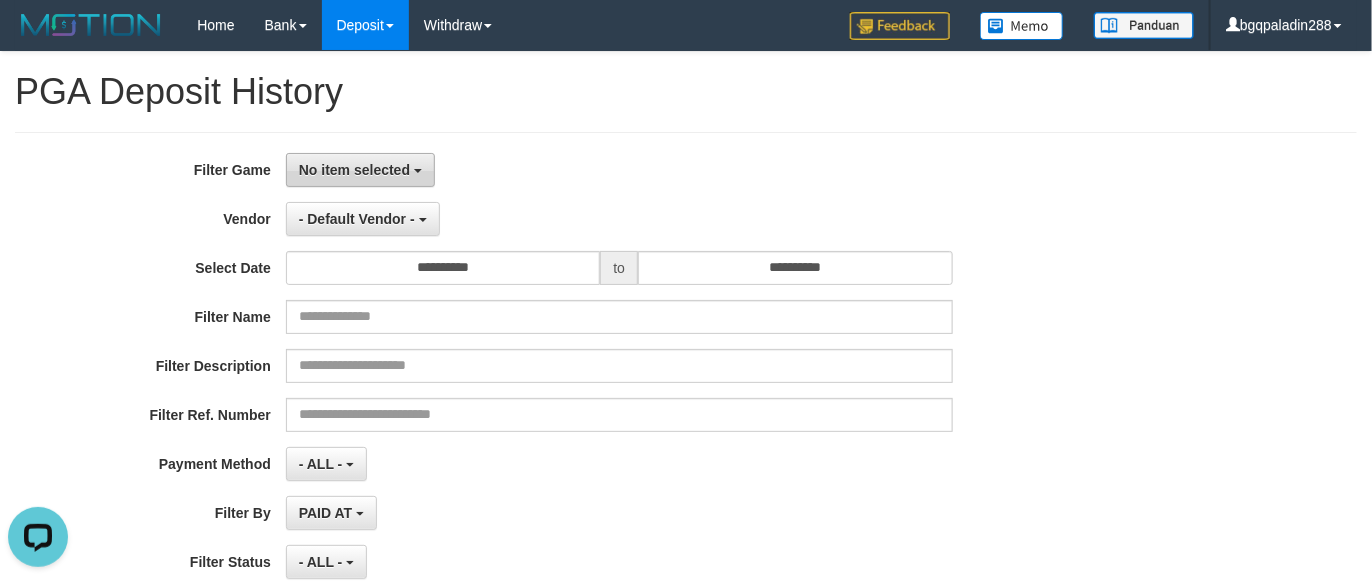 click on "No item selected" at bounding box center [354, 170] 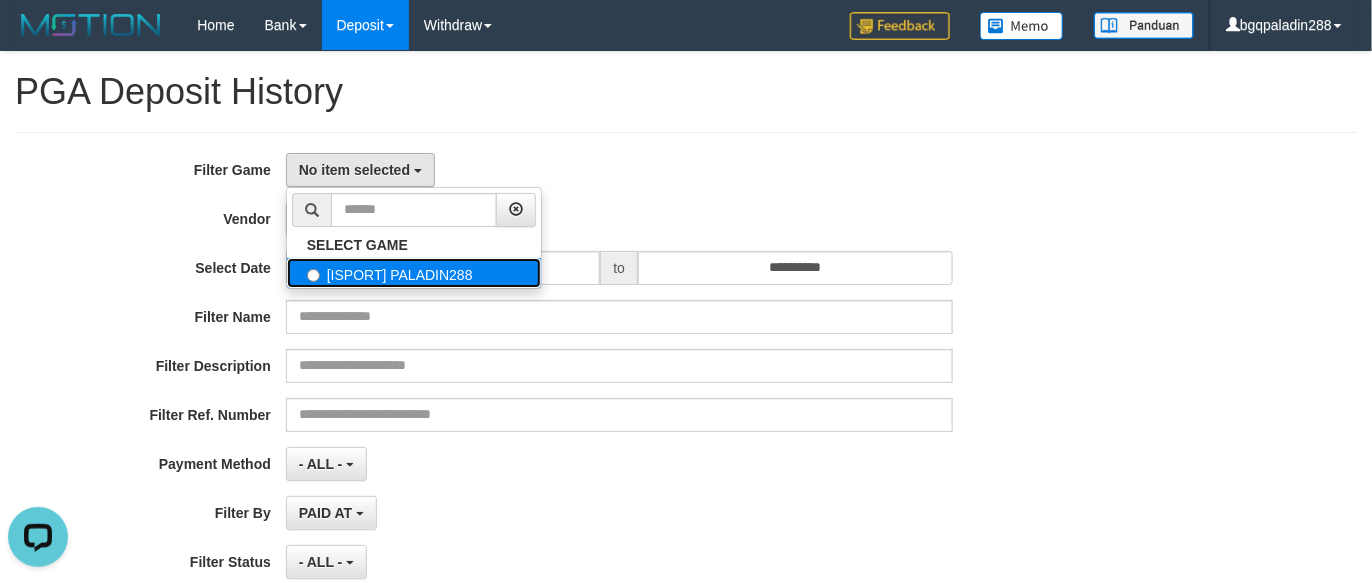 click on "[ISPORT] PALADIN288" at bounding box center [414, 273] 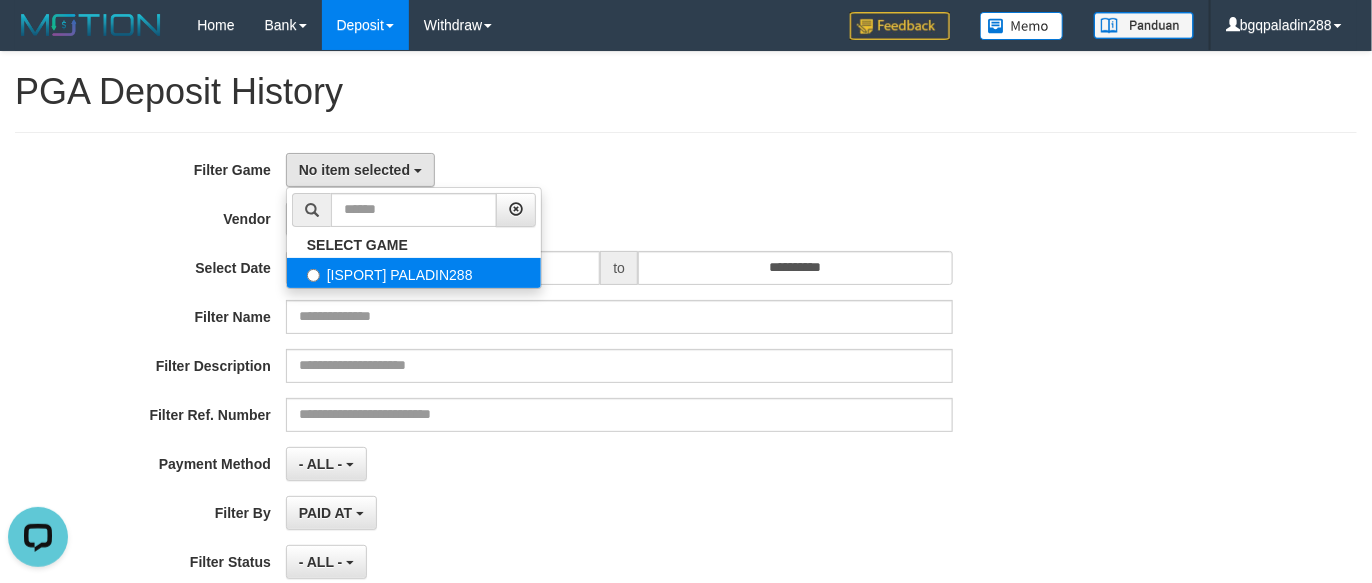 select on "****" 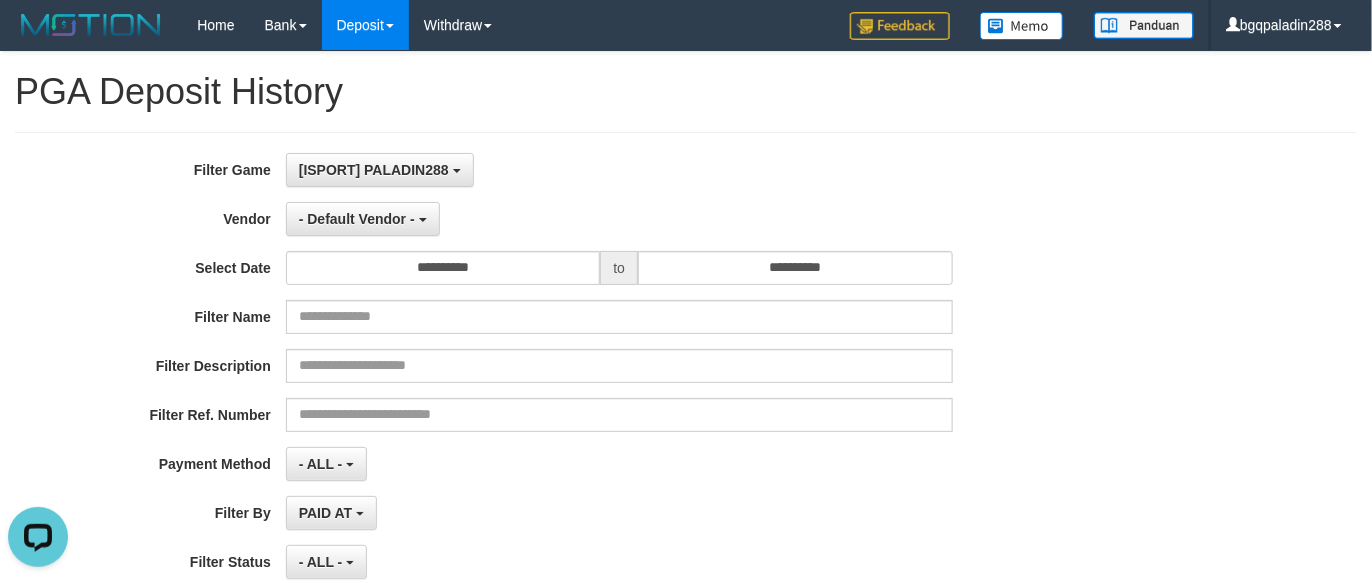 scroll, scrollTop: 17, scrollLeft: 0, axis: vertical 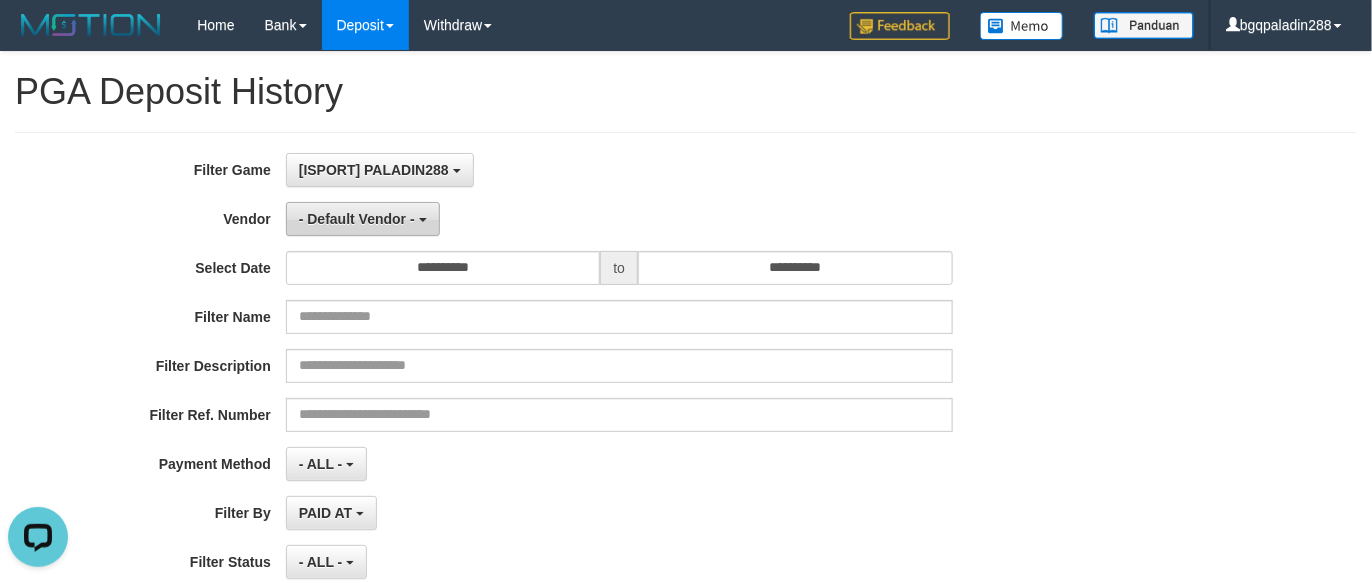 click on "- Default Vendor -" at bounding box center (357, 219) 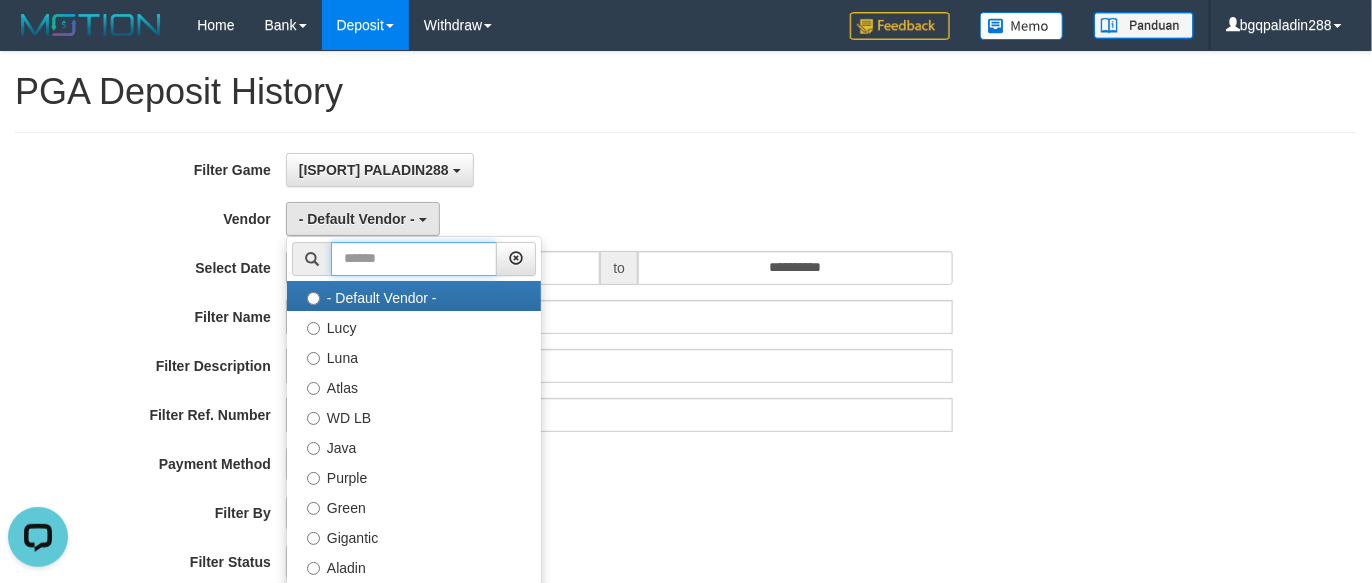click at bounding box center (414, 259) 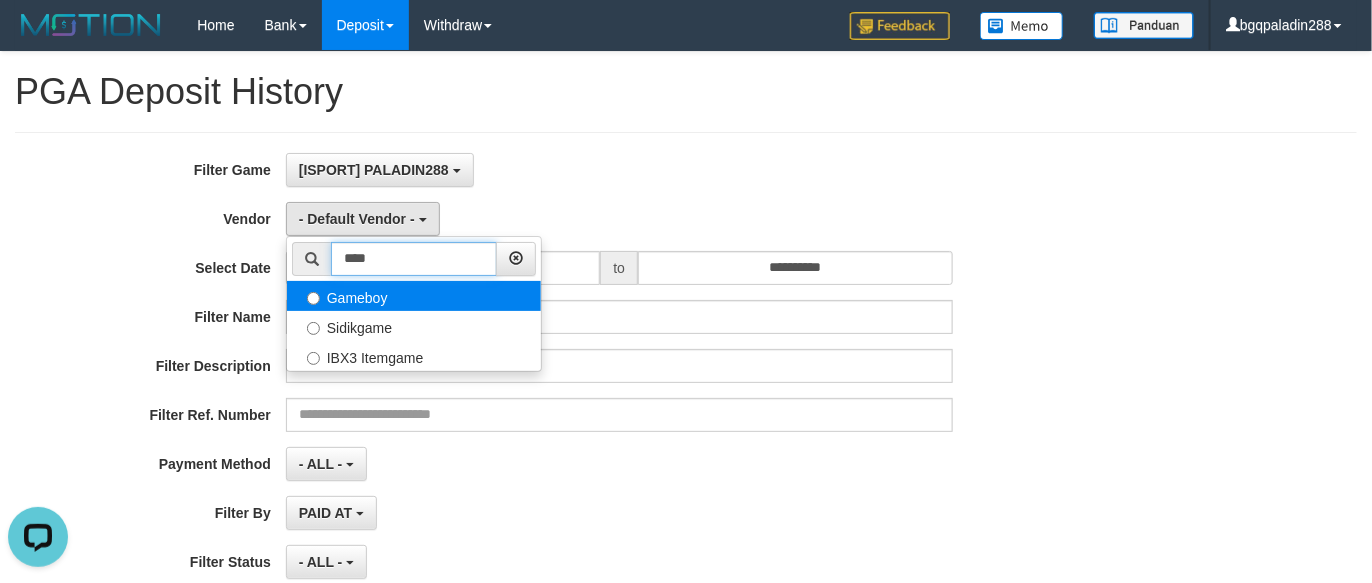 type on "****" 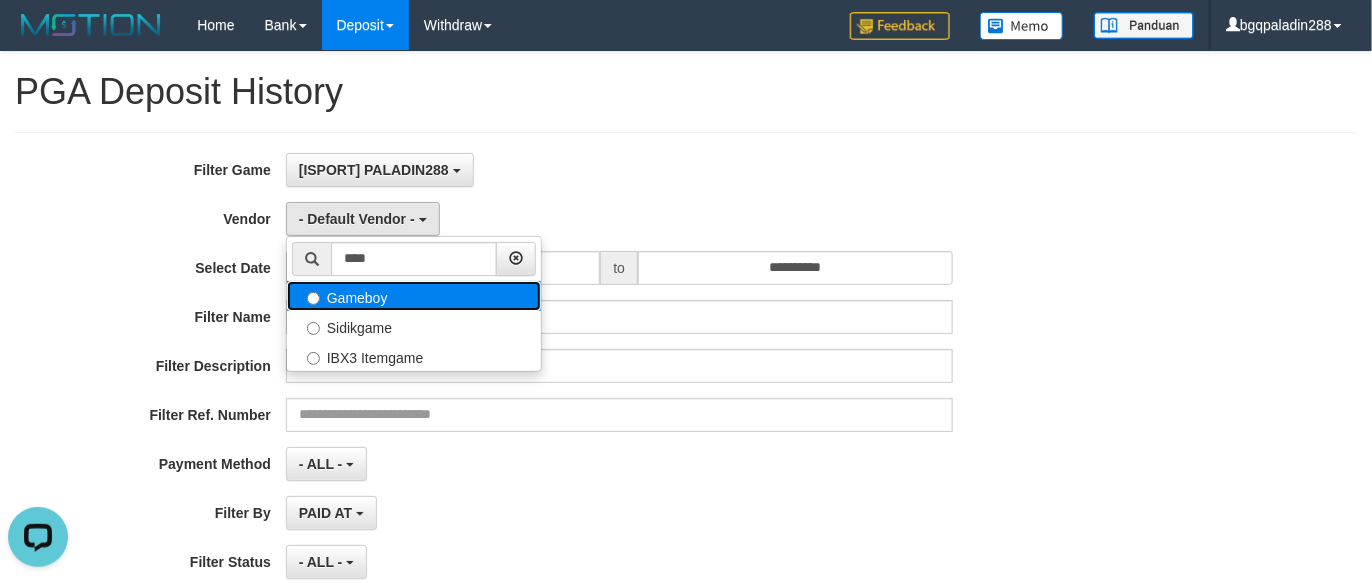 click on "Gameboy" at bounding box center (414, 296) 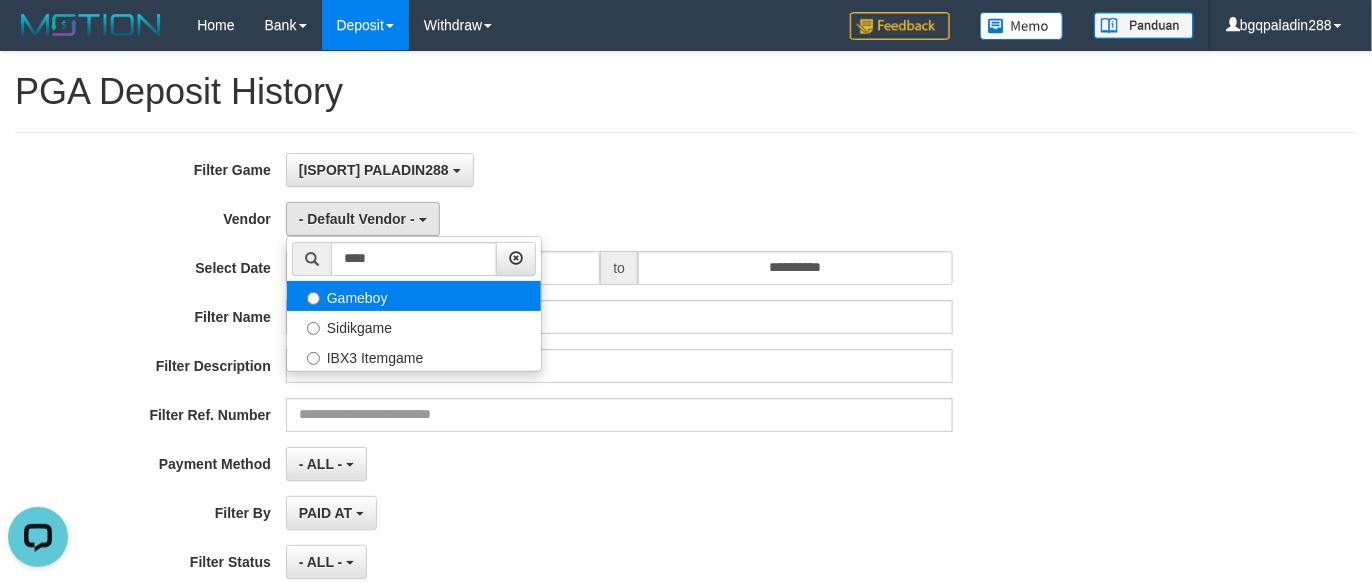 select on "**********" 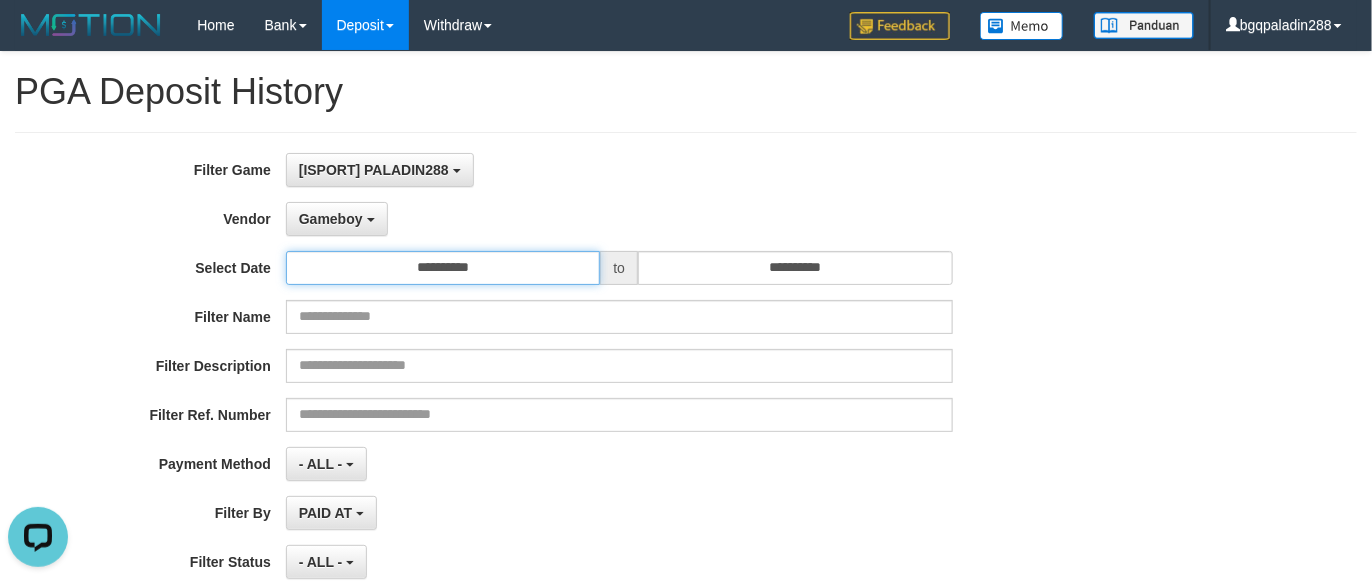 click on "**********" at bounding box center [443, 268] 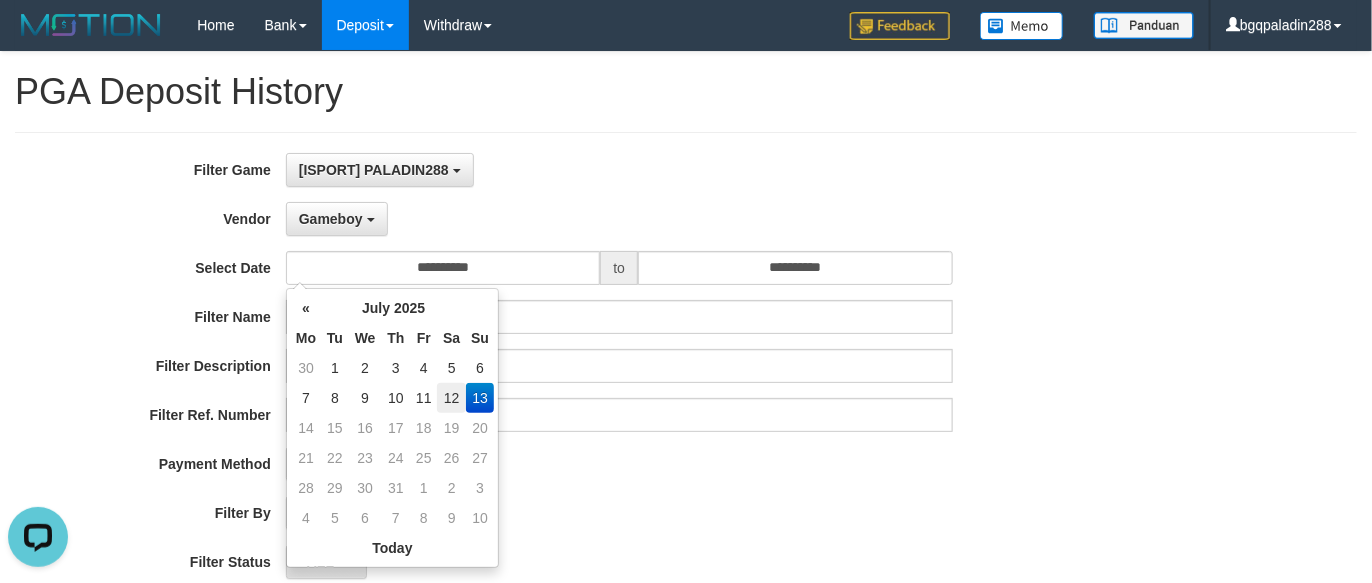 click on "12" at bounding box center (451, 398) 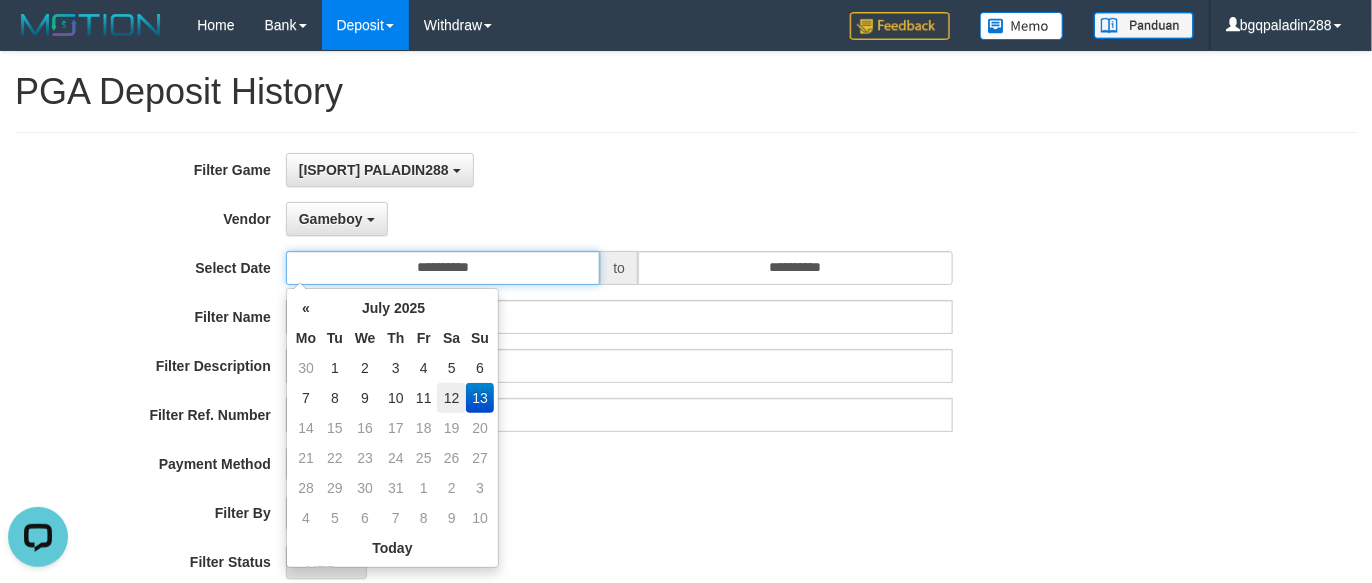 type on "**********" 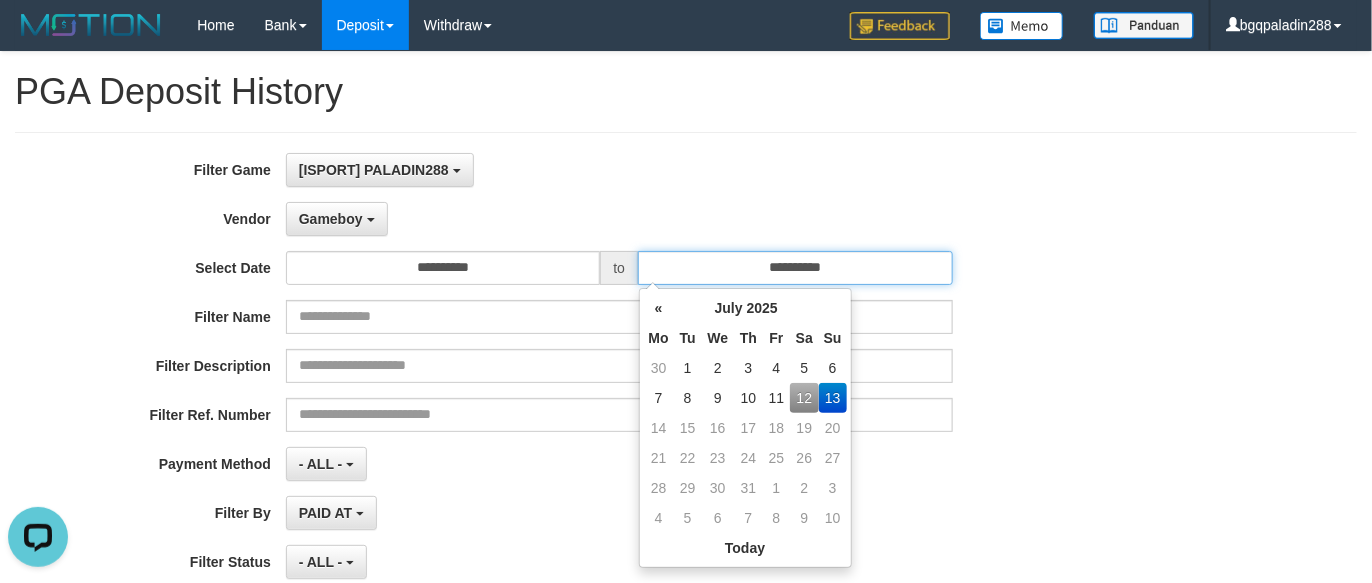 click on "**********" at bounding box center [795, 268] 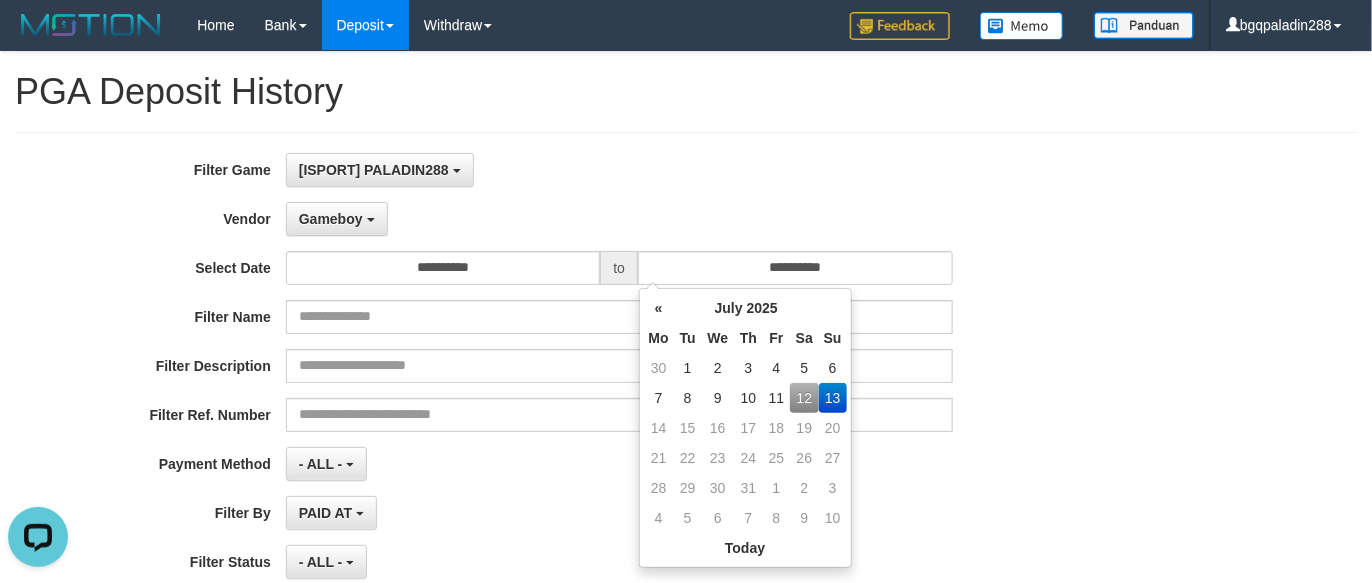 click on "12" at bounding box center (804, 398) 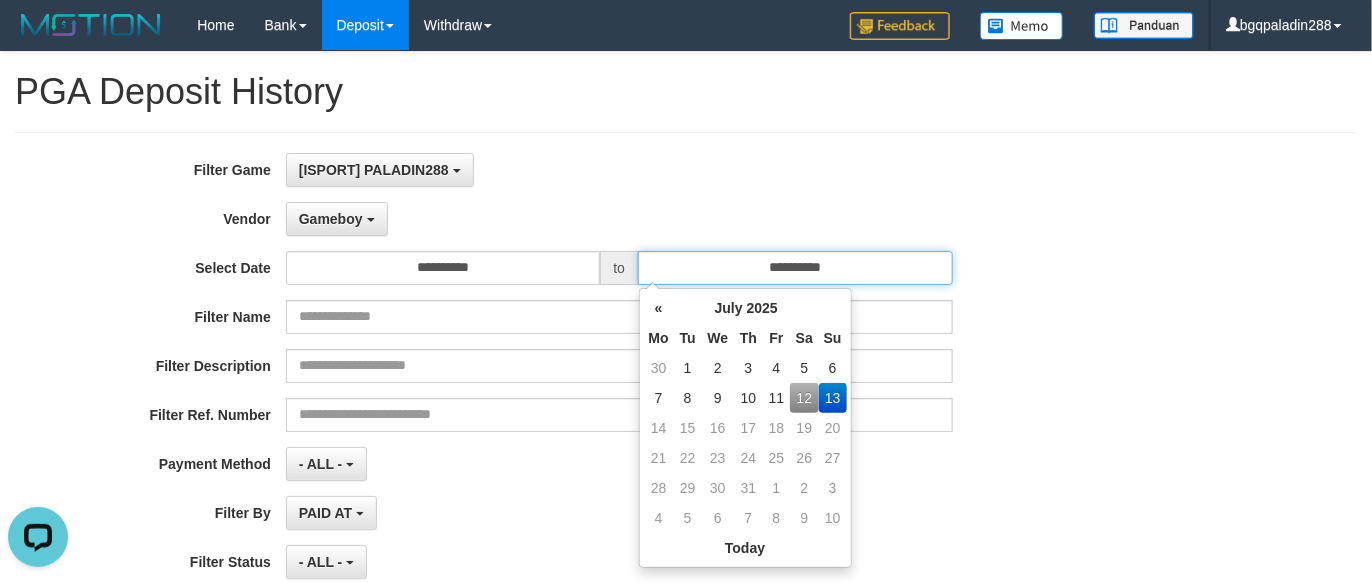 type on "**********" 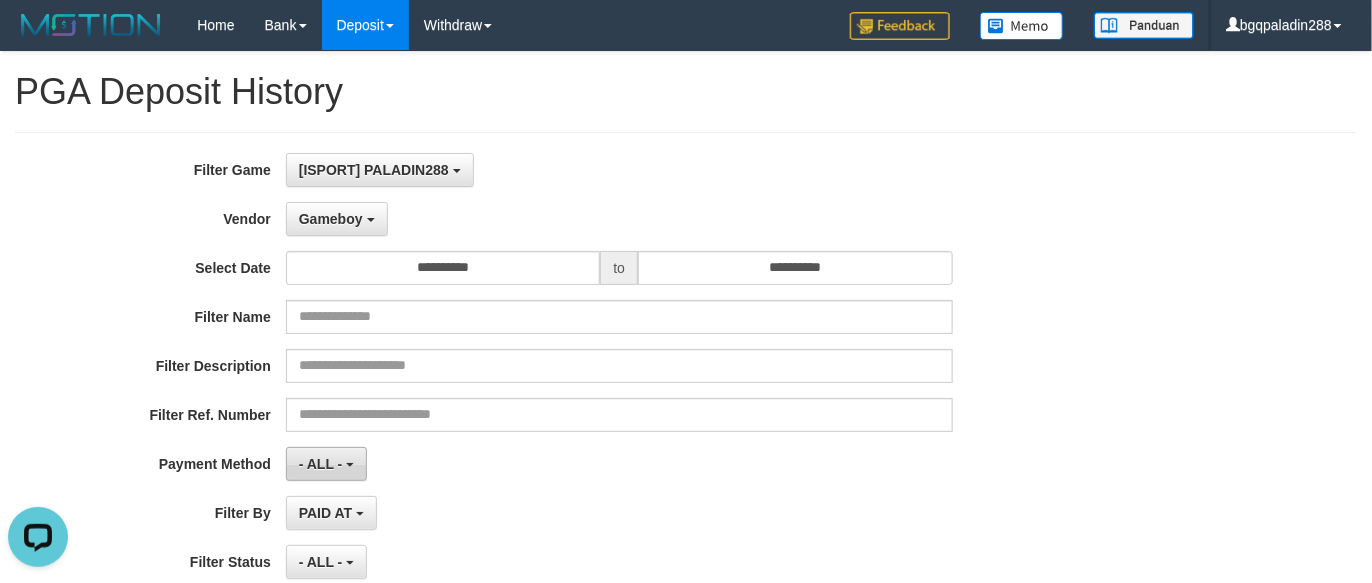 click on "- ALL -" at bounding box center (321, 464) 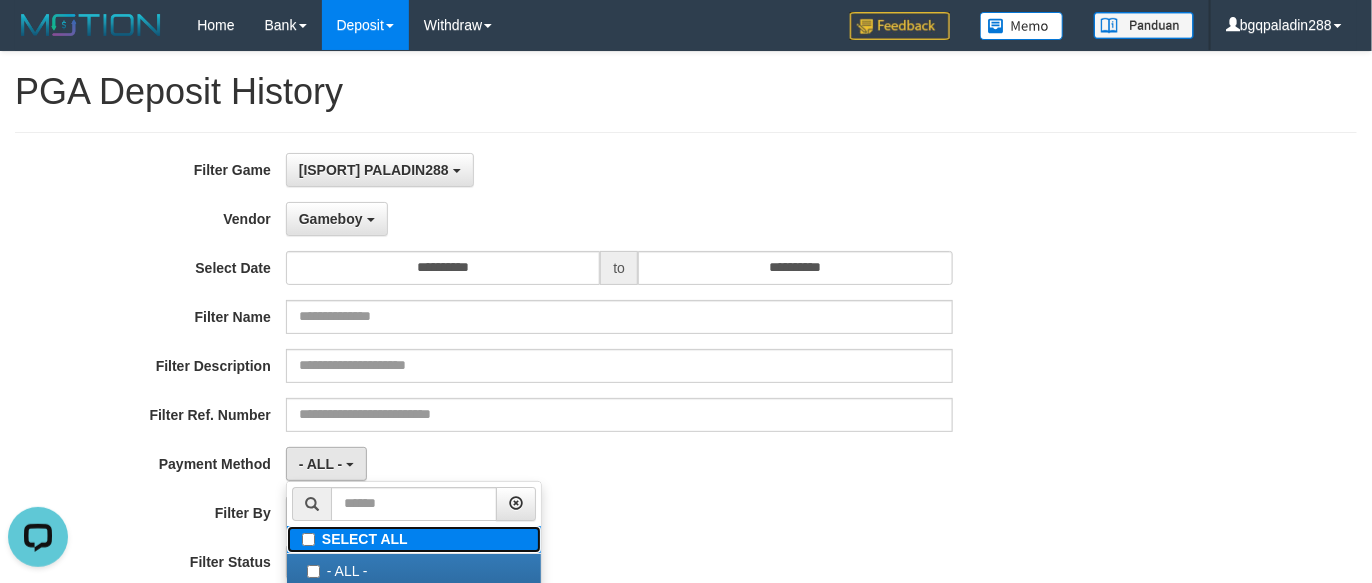 click on "SELECT ALL" at bounding box center (414, 539) 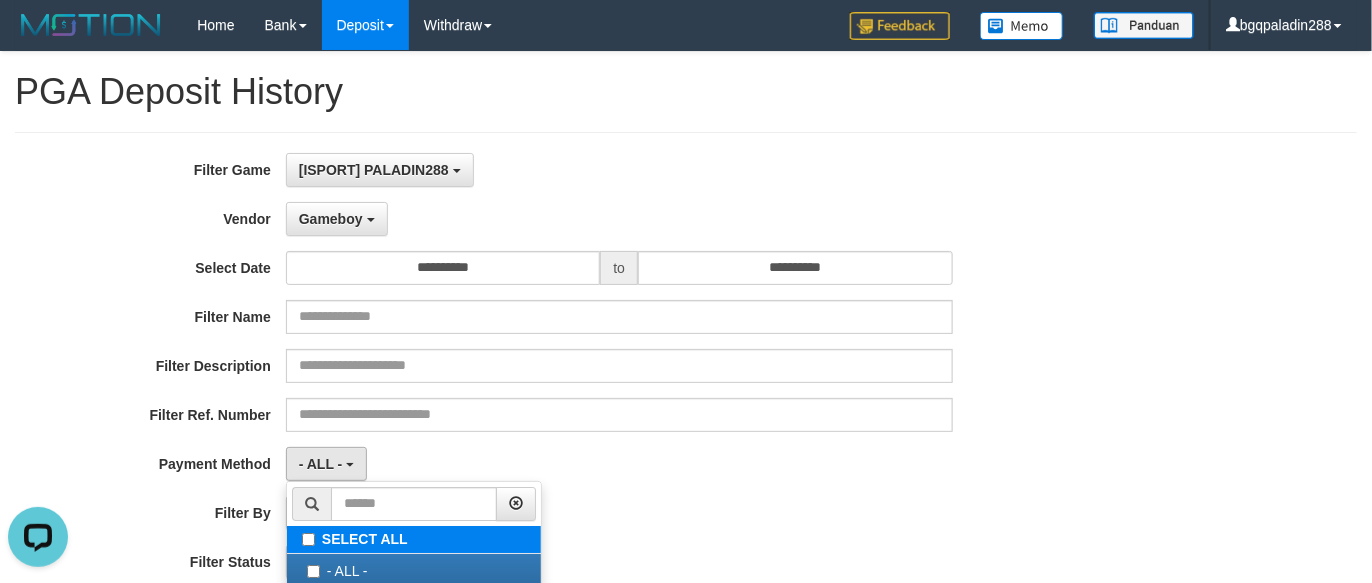 type 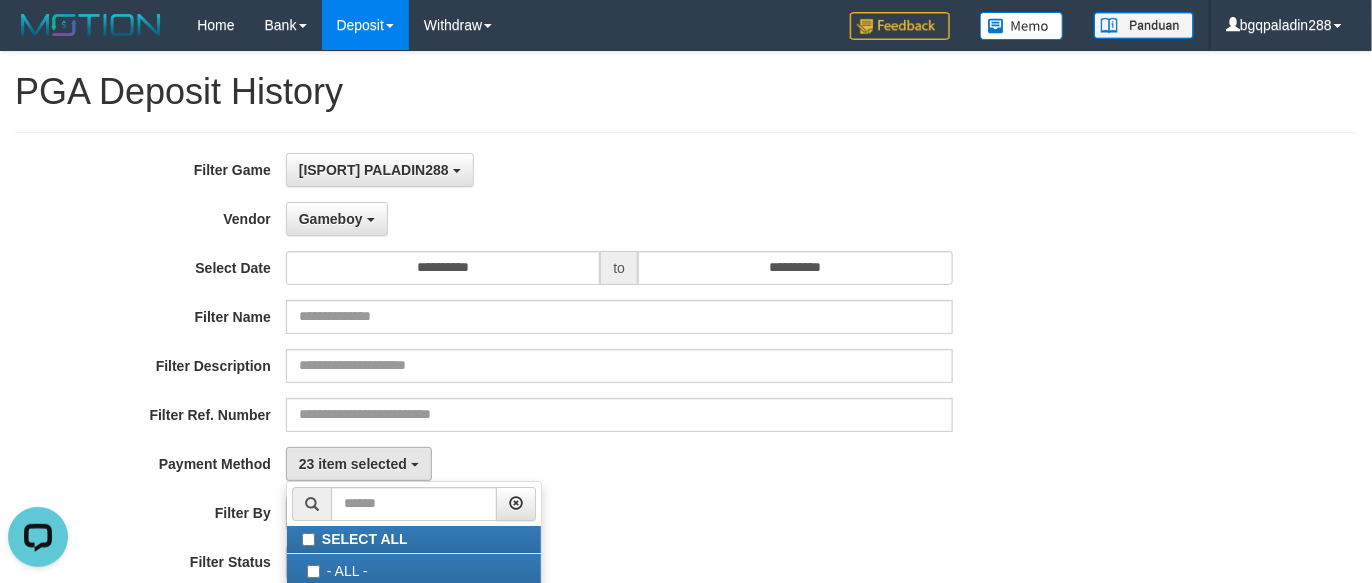 click on "23 item selected    SELECT ALL  - ALL -  SELECT PAYMENT METHOD
Mandiri
BNI
OVO
CIMB
BRI
MAYBANK
PERMATA
DANAMON
INDOMARET
ALFAMART
GOPAY
CC
BCA
QRIS
SINARMAS
LINKAJA
SHOPEEPAY
ATMBERSAMA
DANA
ARTHAGRAHA
SAMPOERNA
OCBCNISP" at bounding box center (619, 464) 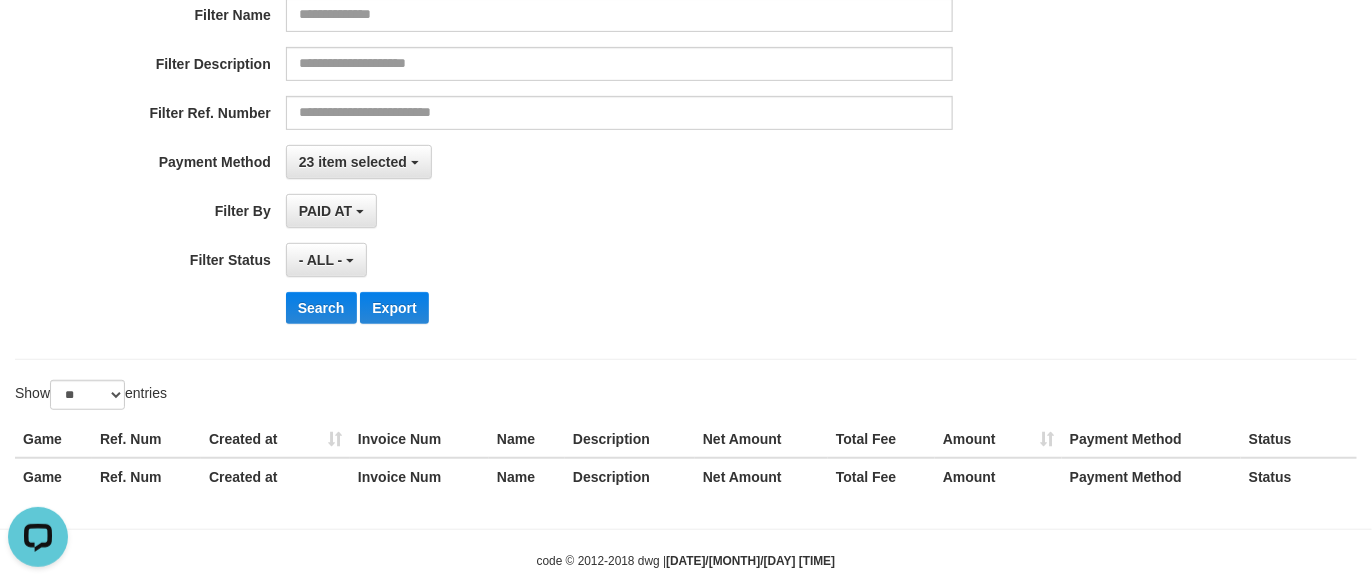 scroll, scrollTop: 341, scrollLeft: 0, axis: vertical 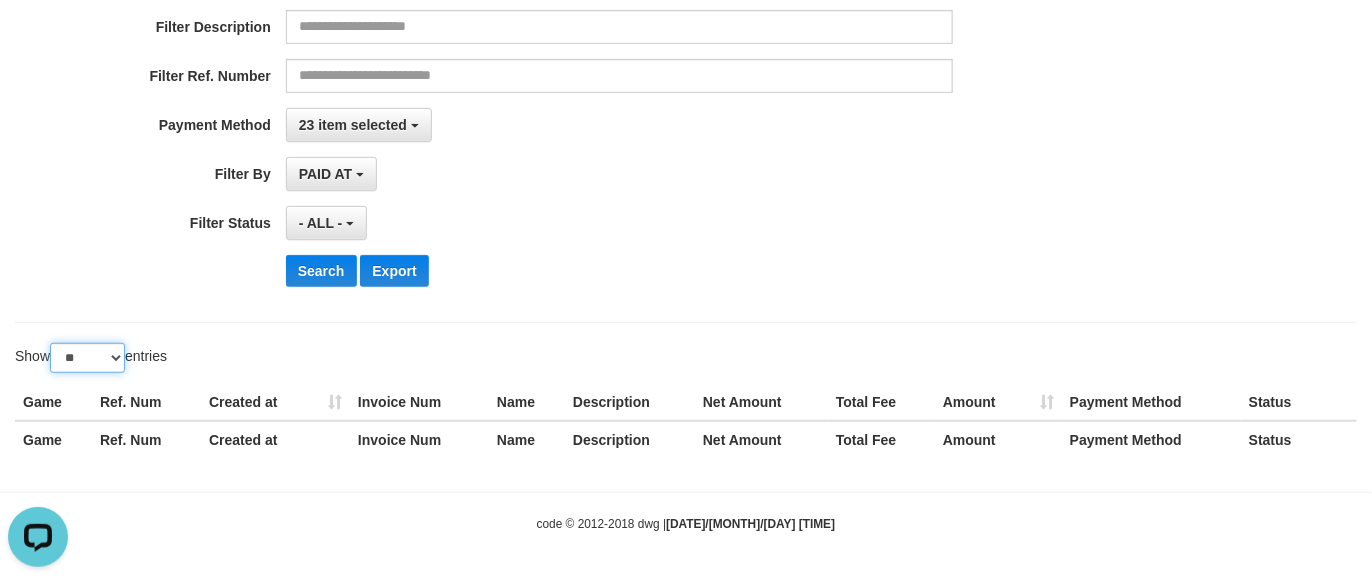 click on "** ** ** ***" at bounding box center (87, 358) 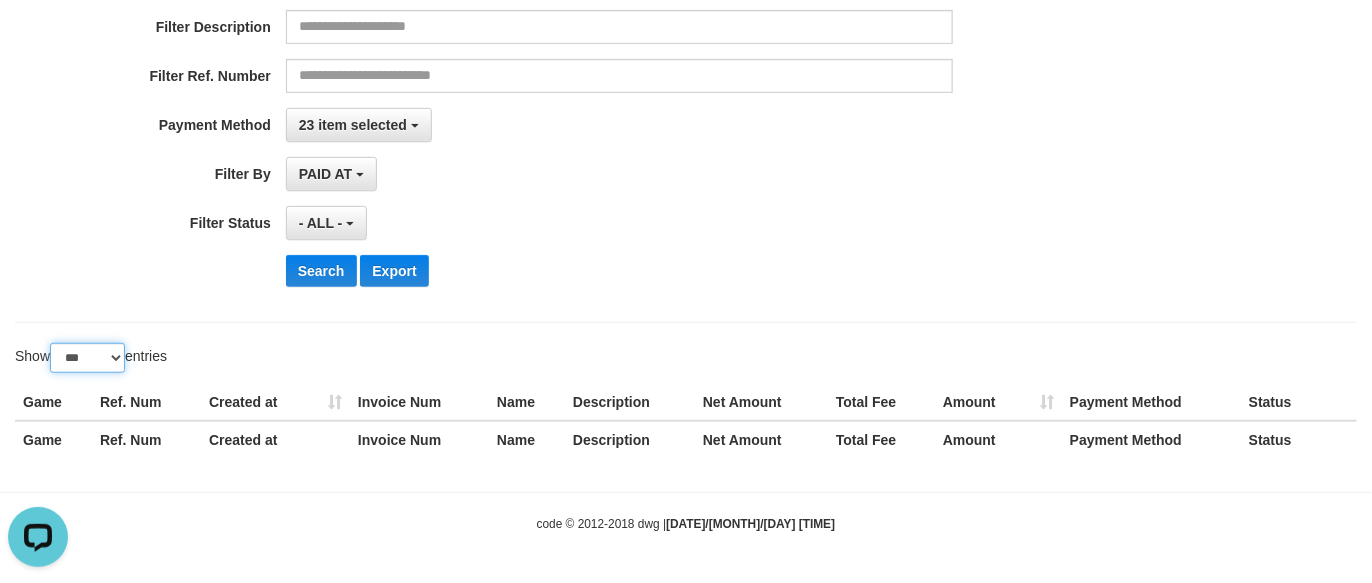 click on "** ** ** ***" at bounding box center [87, 358] 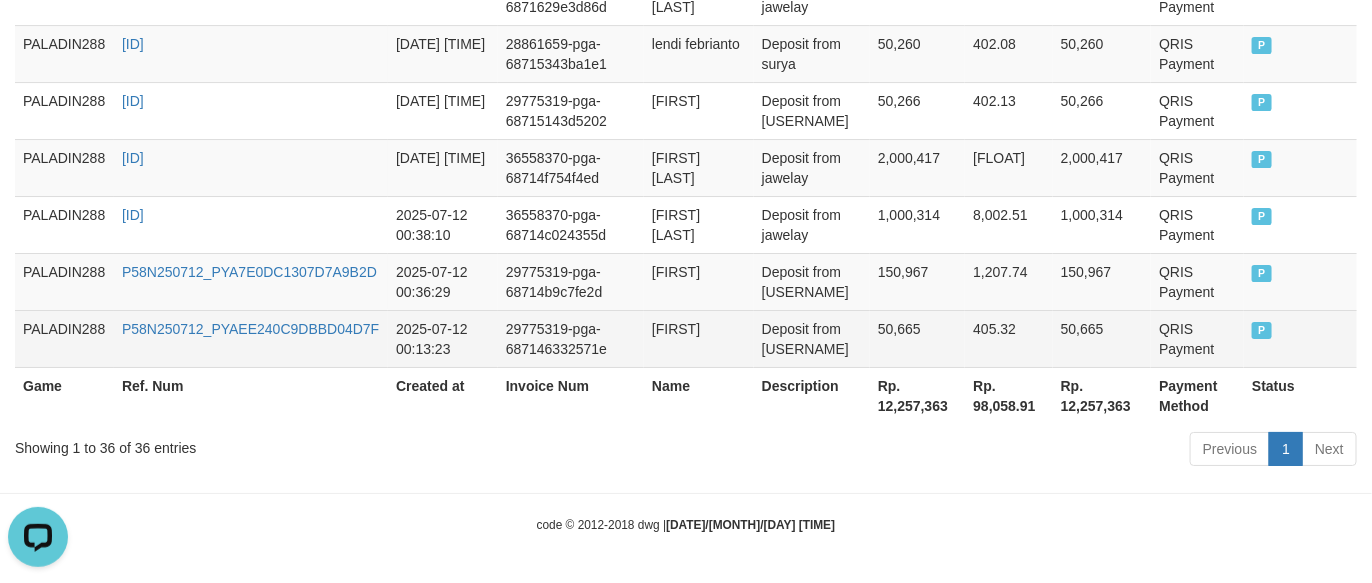 scroll, scrollTop: 2476, scrollLeft: 0, axis: vertical 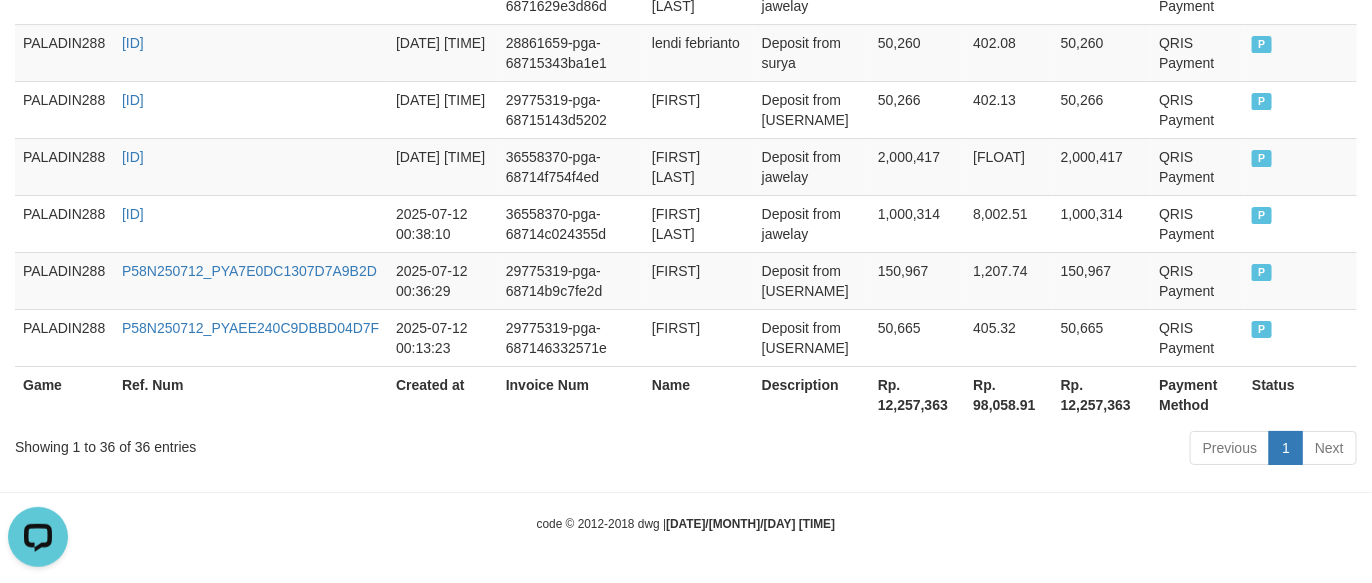 click on "Rp. 12,257,363" at bounding box center [917, 394] 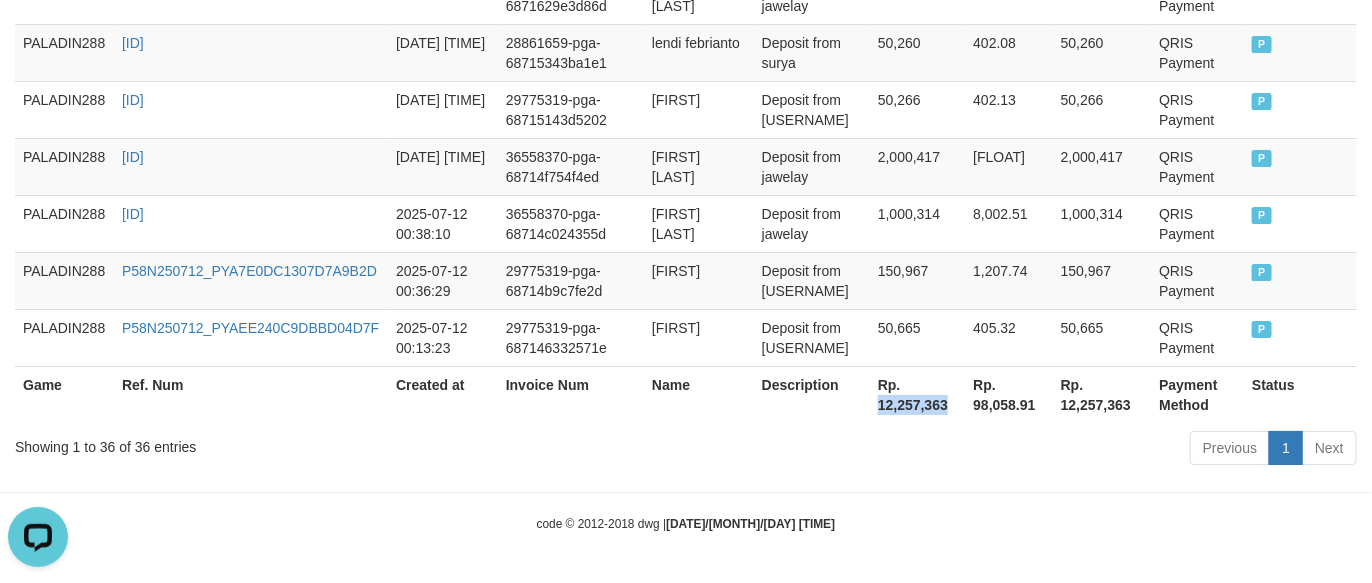 click on "Rp. 12,257,363" at bounding box center [917, 394] 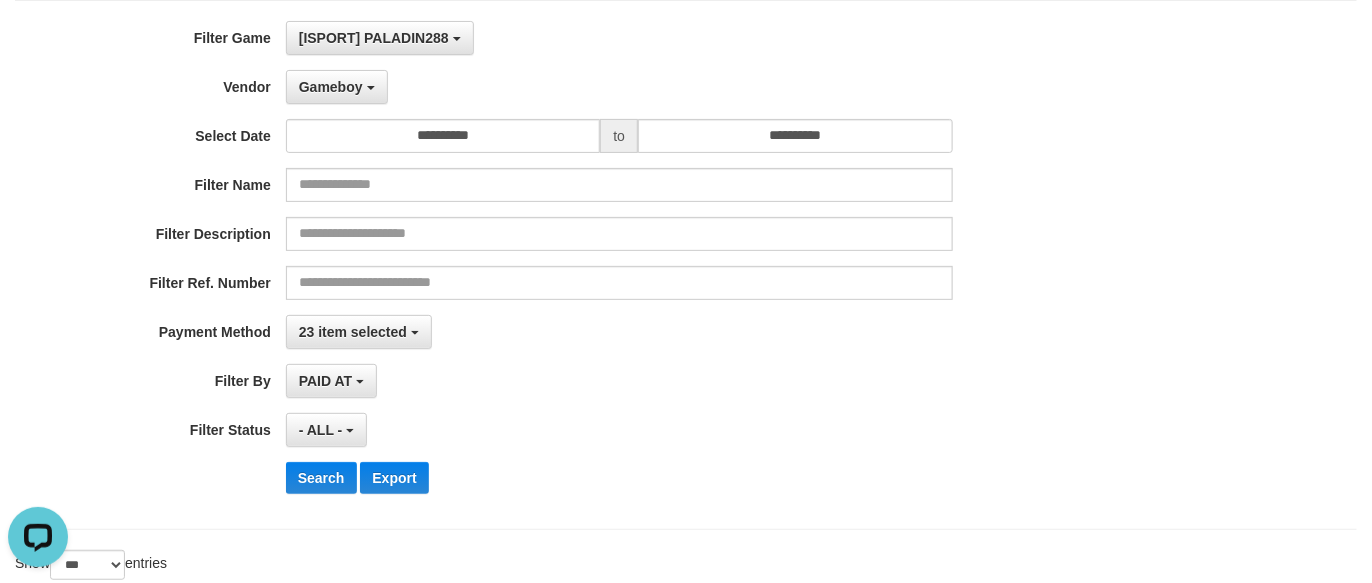 scroll, scrollTop: 0, scrollLeft: 0, axis: both 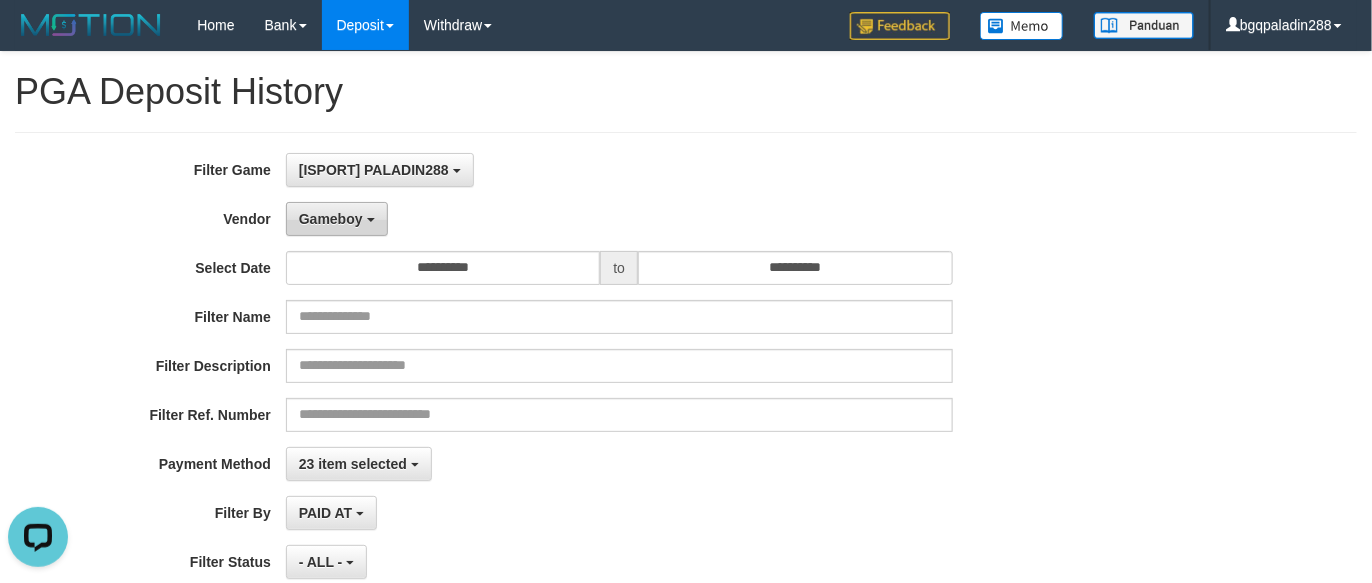 click on "Gameboy" at bounding box center (337, 219) 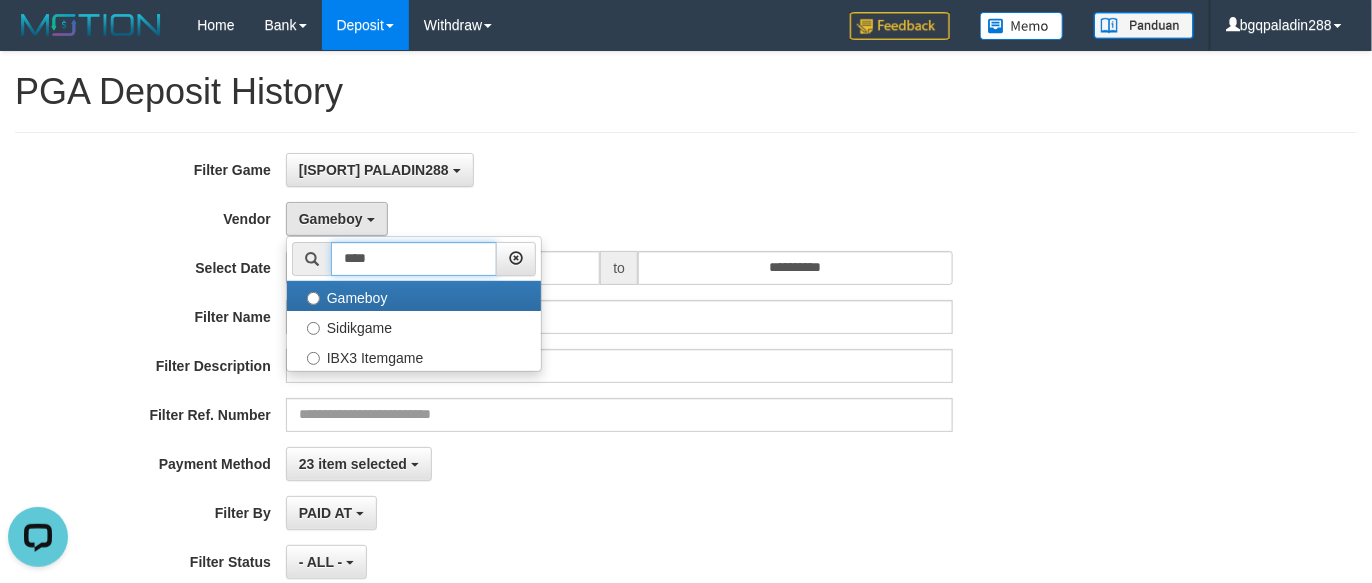 click on "****" at bounding box center [414, 259] 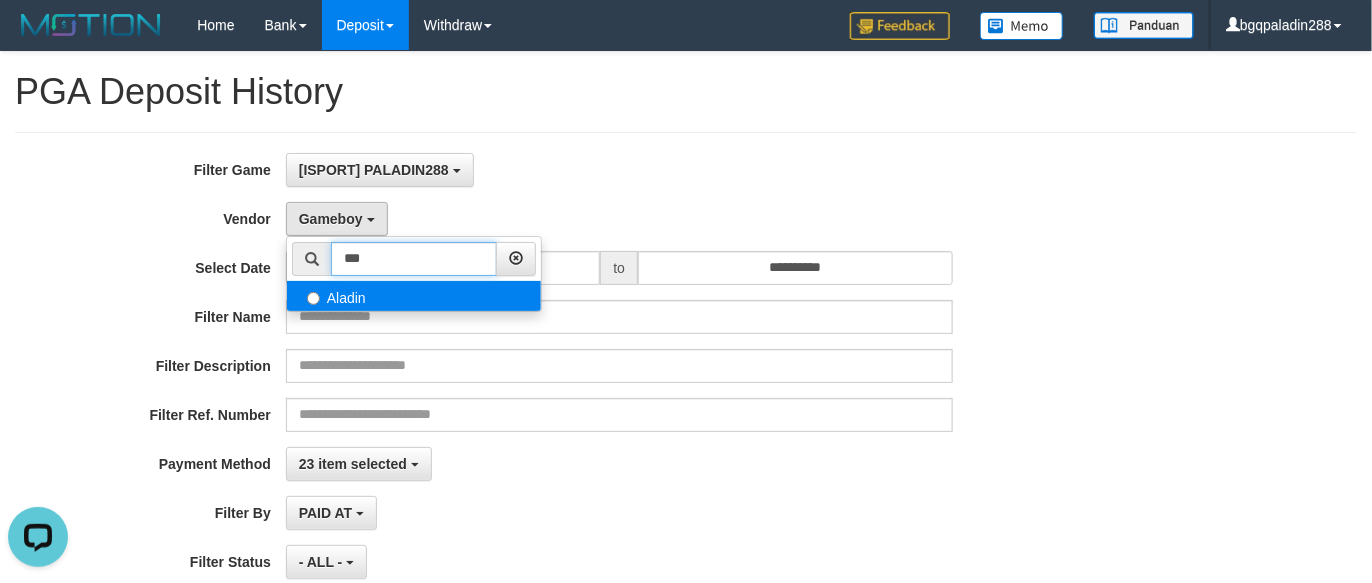 type on "***" 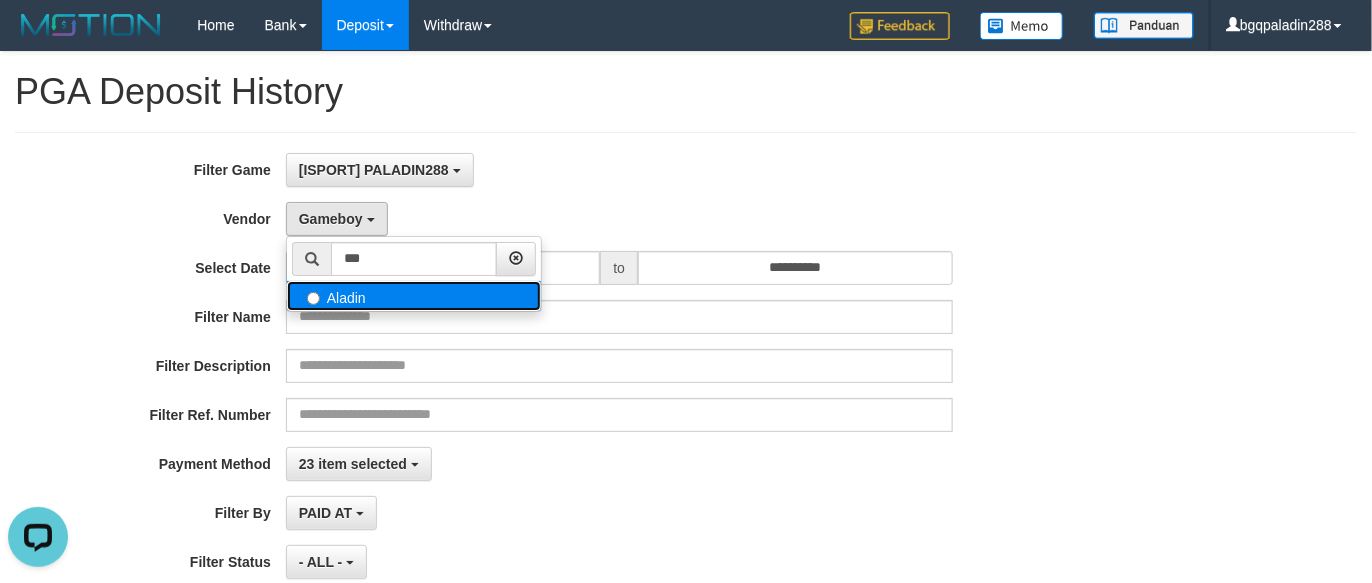 click on "Aladin" at bounding box center [414, 296] 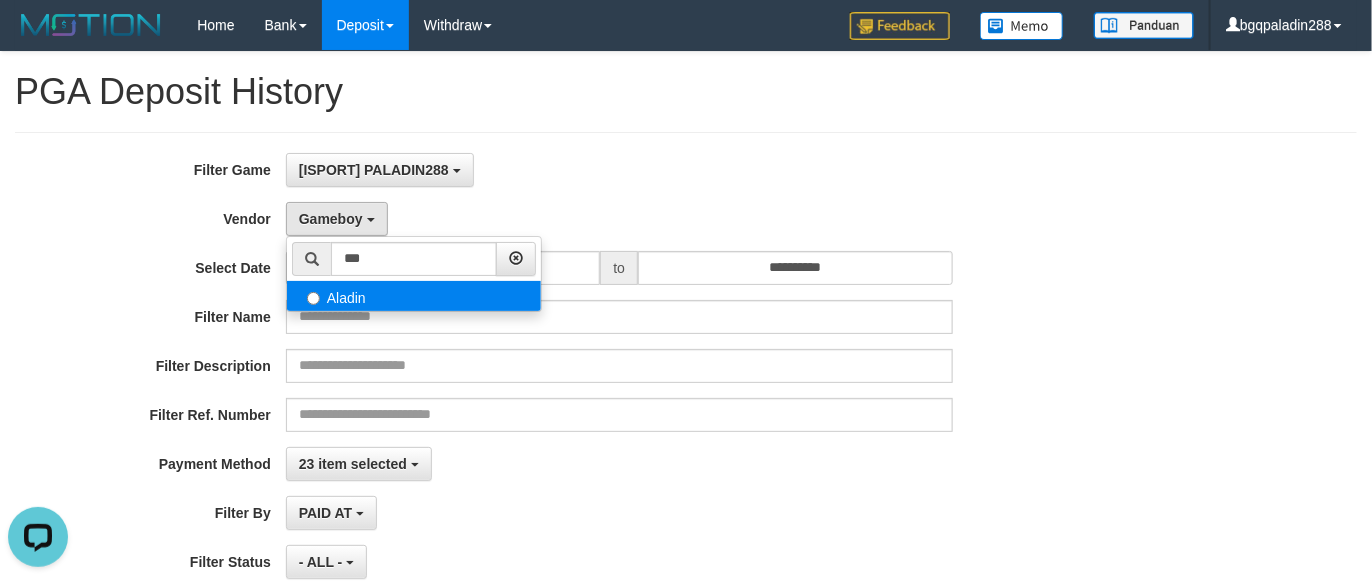 select on "**********" 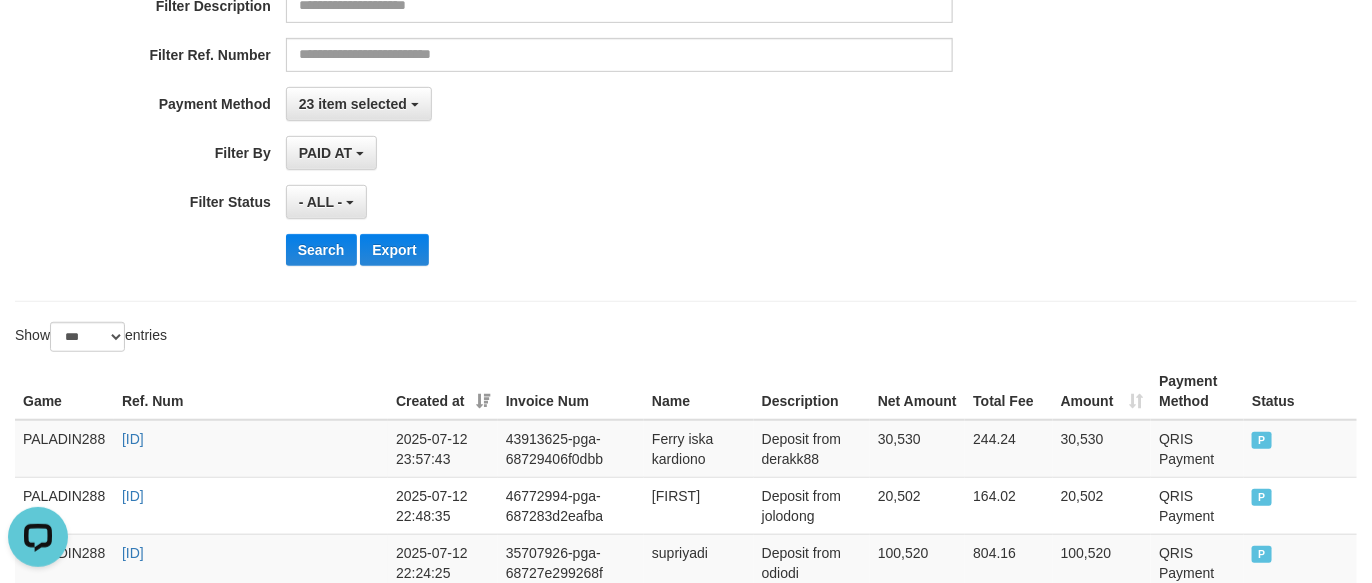 scroll, scrollTop: 375, scrollLeft: 0, axis: vertical 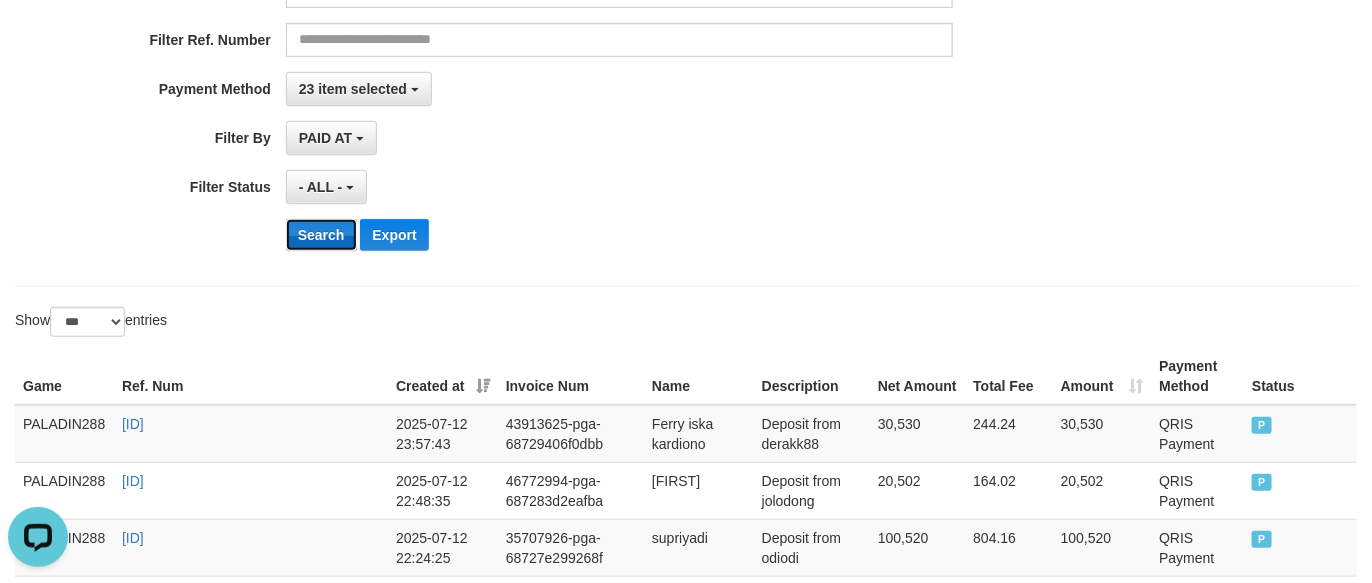 click on "Search" at bounding box center [321, 235] 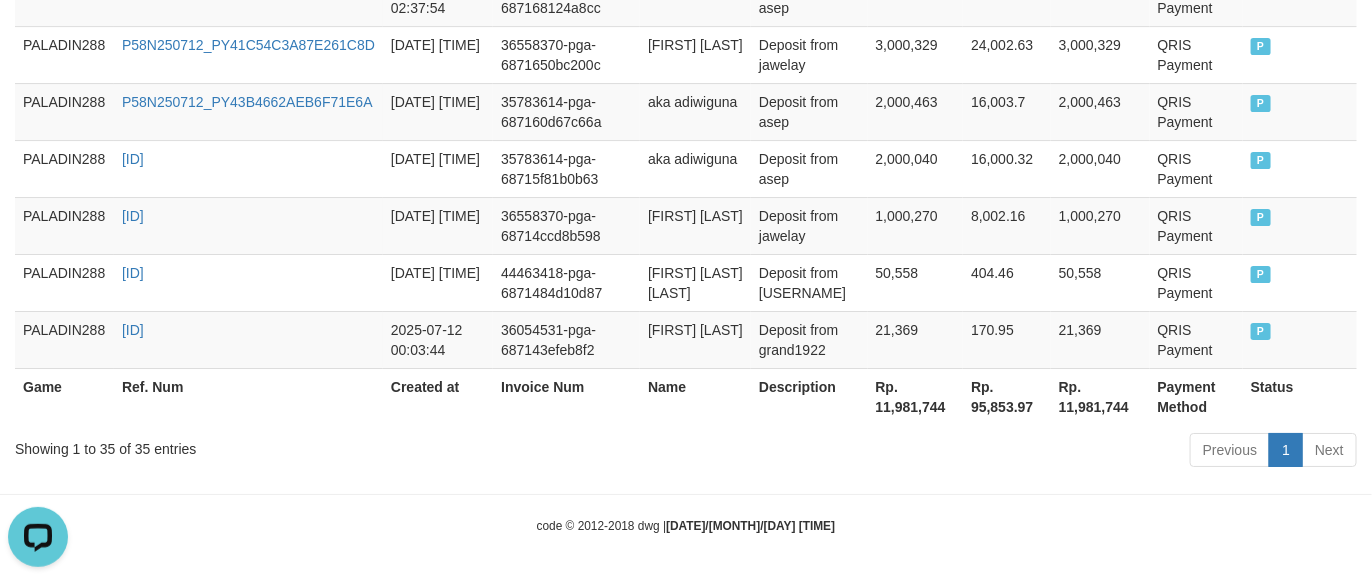 scroll, scrollTop: 2478, scrollLeft: 0, axis: vertical 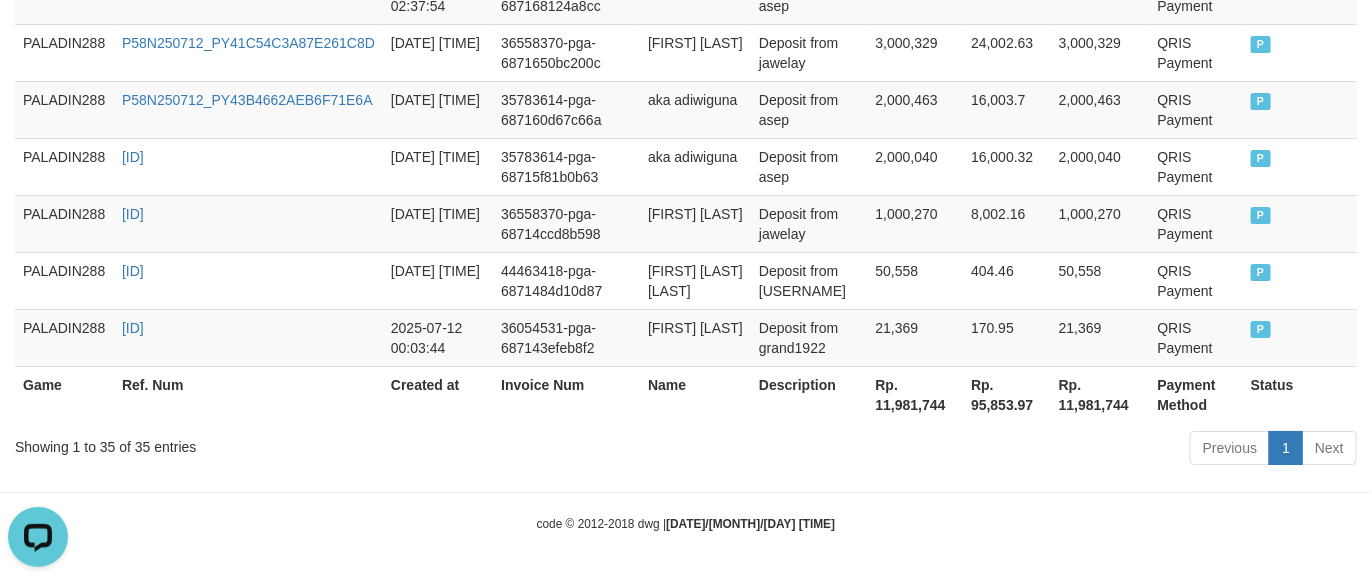 click on "Rp. 11,981,744" at bounding box center [916, 394] 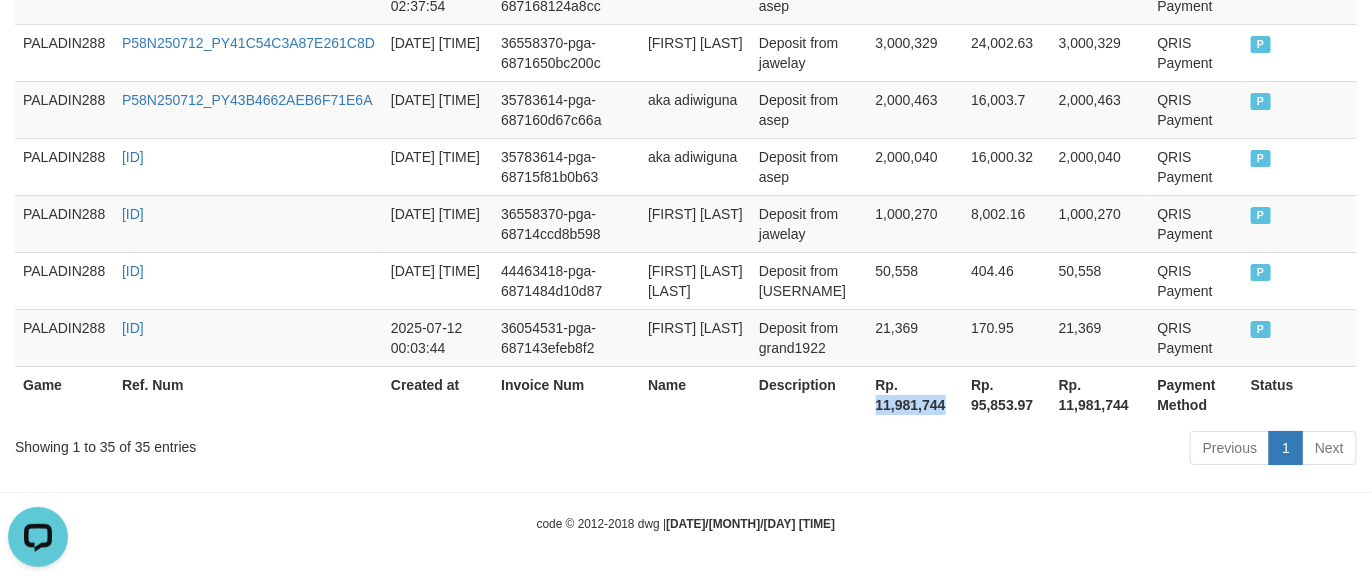 click on "Rp. 11,981,744" at bounding box center [916, 394] 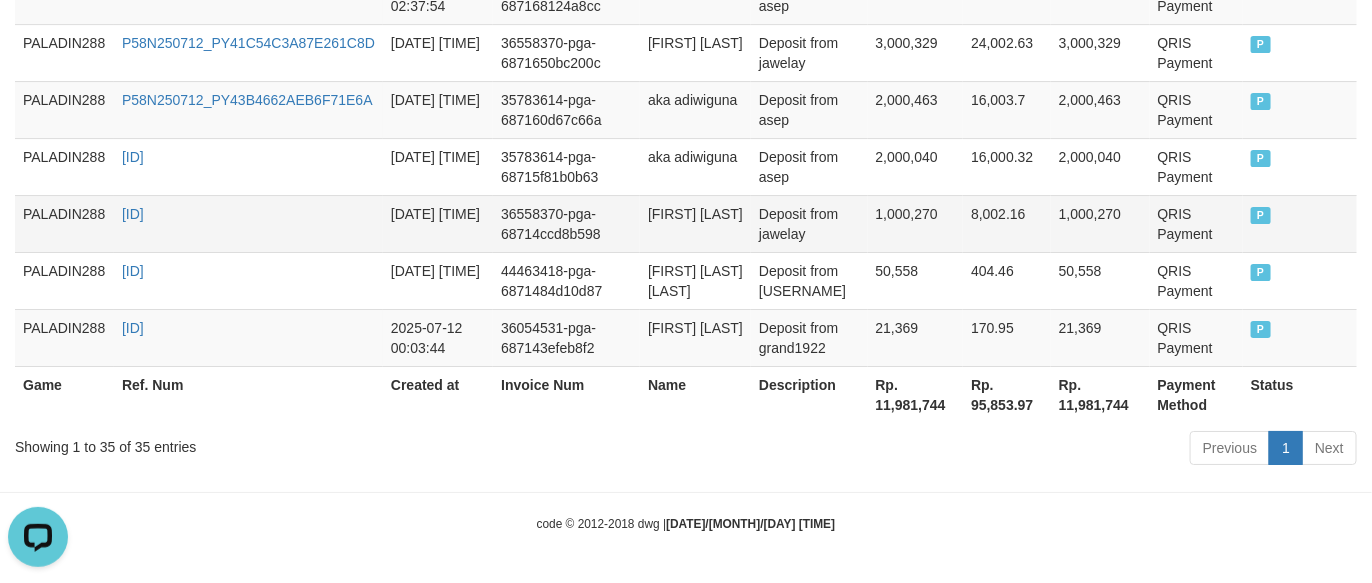 click on "[ID]" at bounding box center [248, 223] 